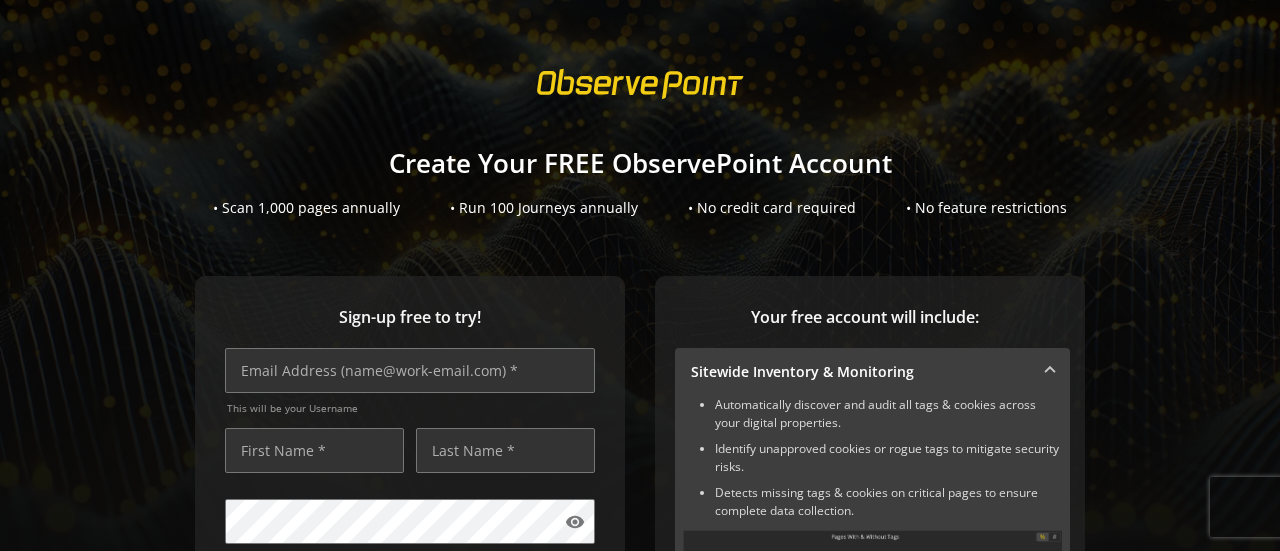 scroll, scrollTop: 0, scrollLeft: 0, axis: both 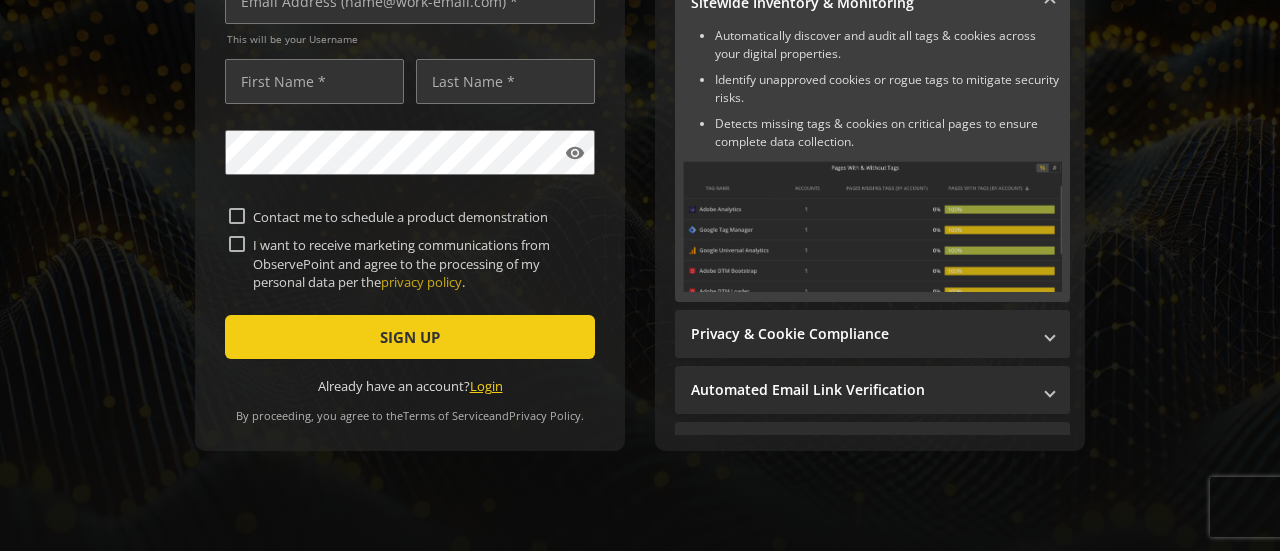 click on "Login" at bounding box center [486, 386] 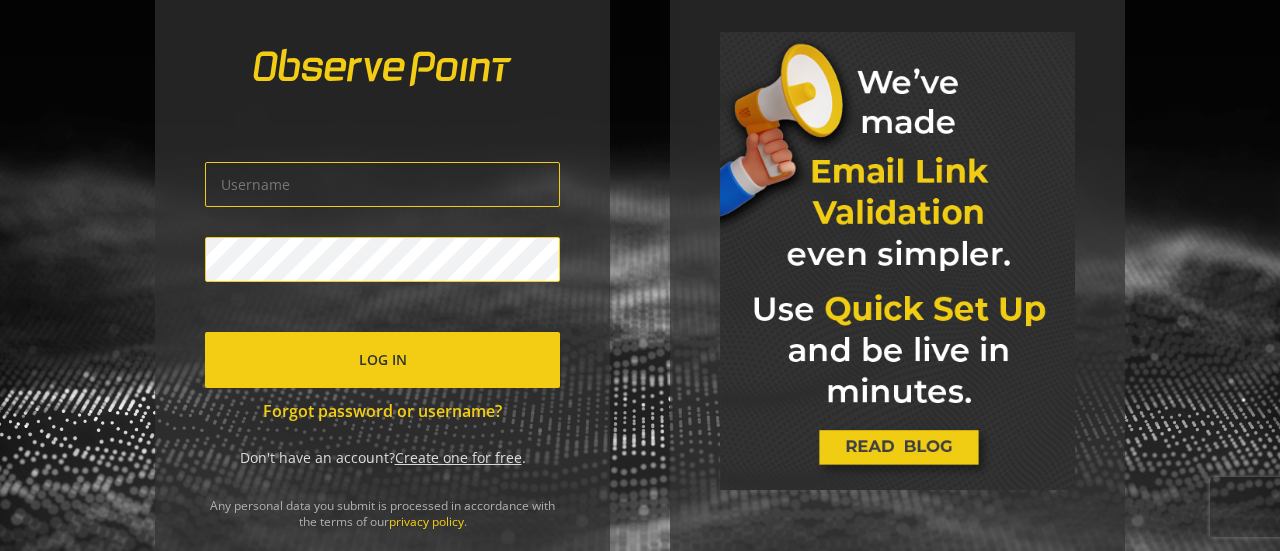 click at bounding box center (382, 184) 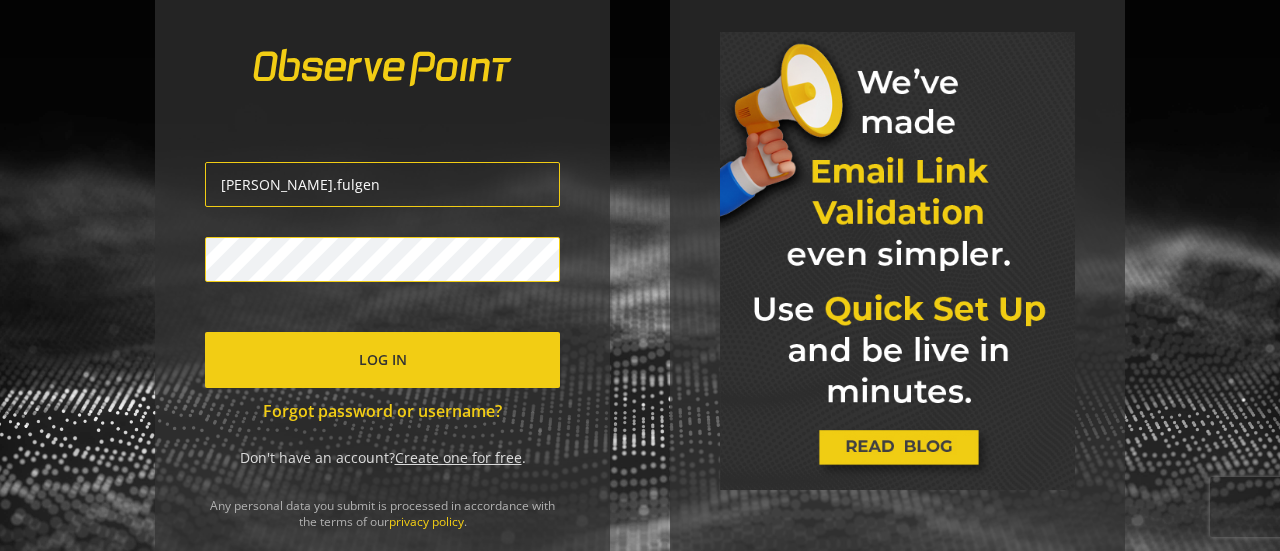 click on "[PERSON_NAME].fulgen Log In Forgot password or username?" 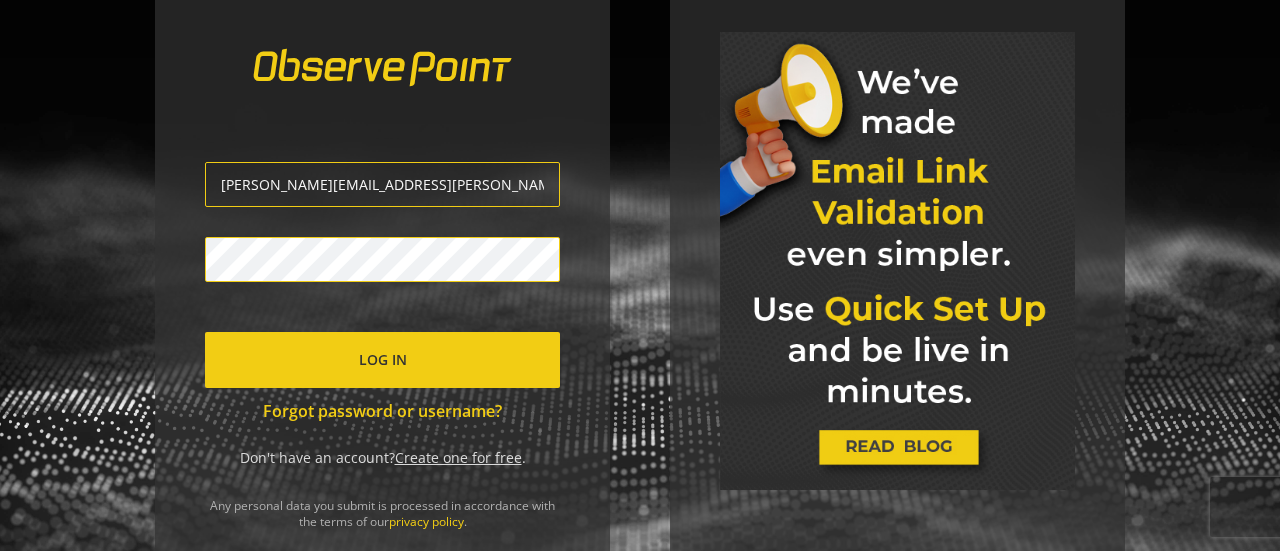 type on "[PERSON_NAME][EMAIL_ADDRESS][PERSON_NAME][DOMAIN_NAME]" 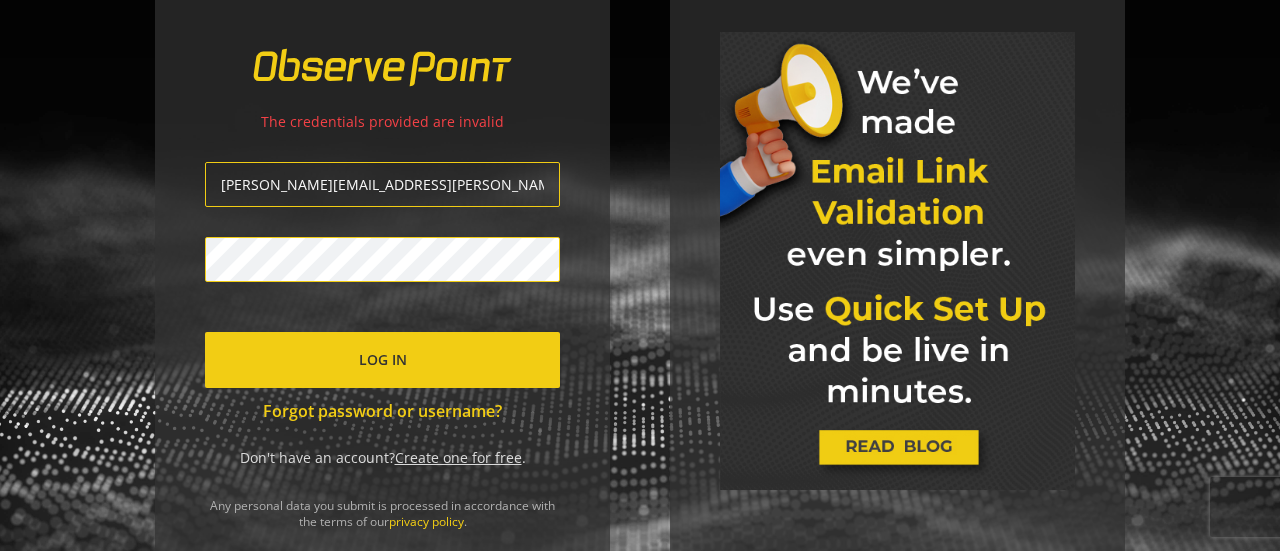 click on "Log In" 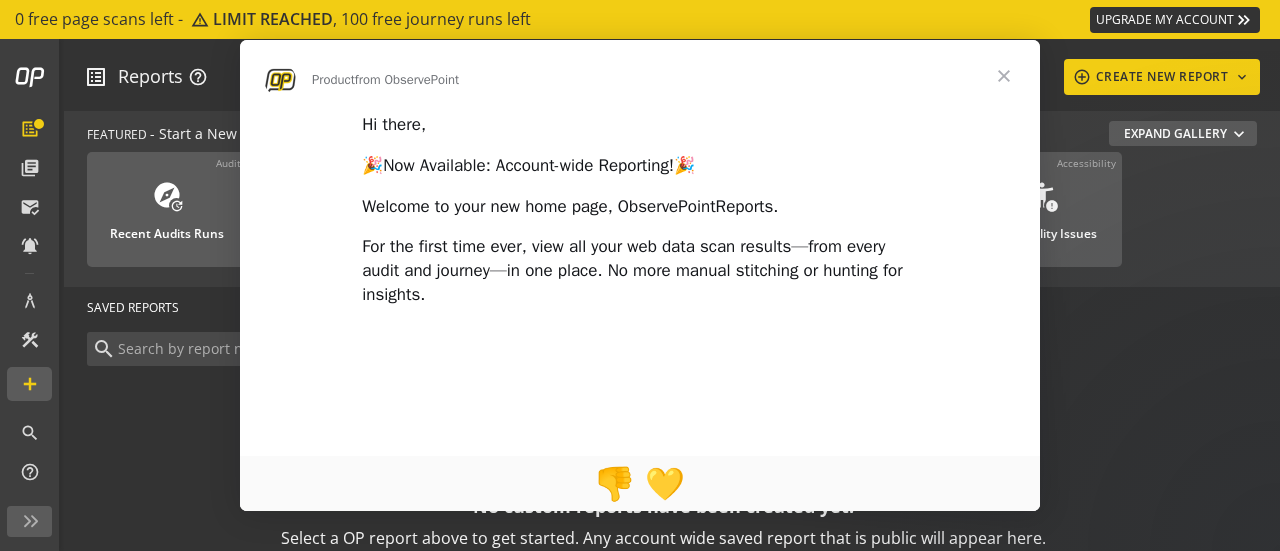 scroll, scrollTop: 0, scrollLeft: 0, axis: both 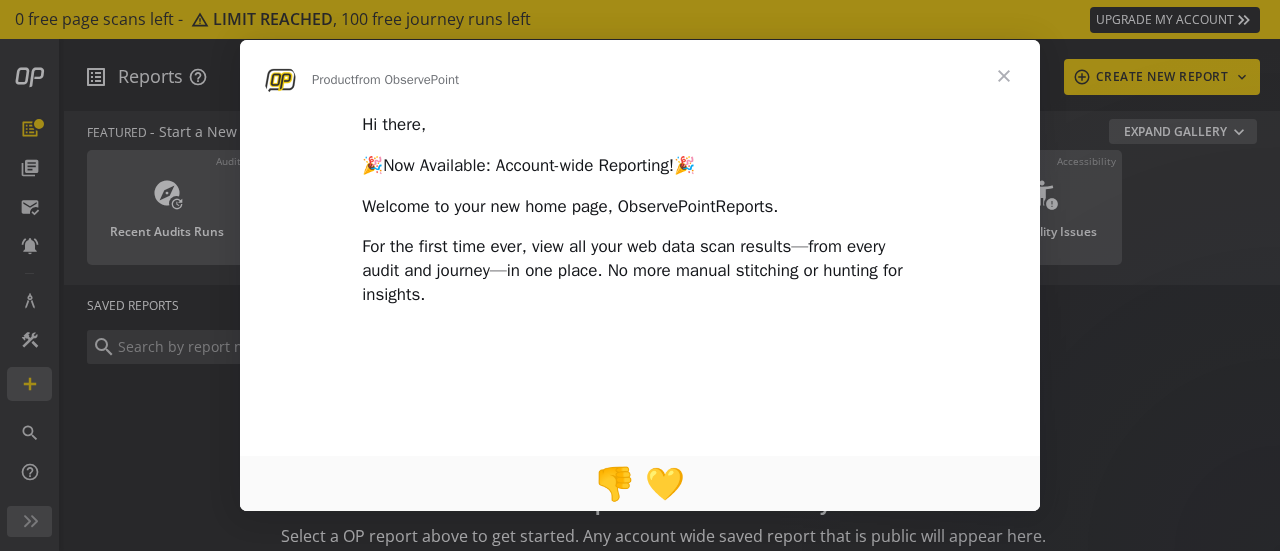 click at bounding box center [1004, 76] 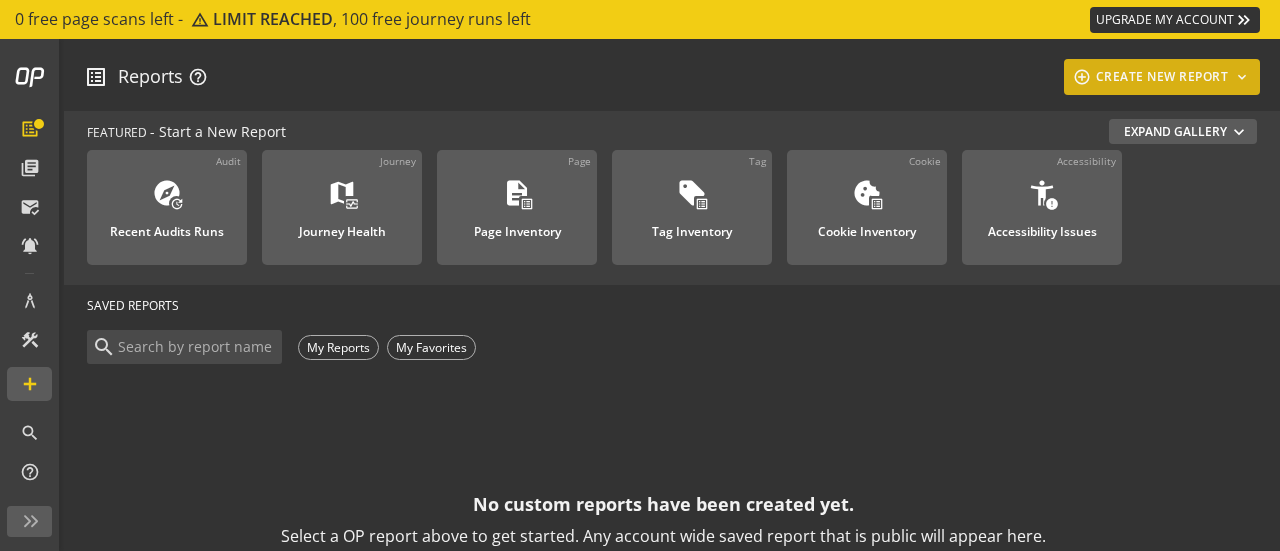click on "add_circle_outline  CREATE NEW REPORT  keyboard_arrow_down" 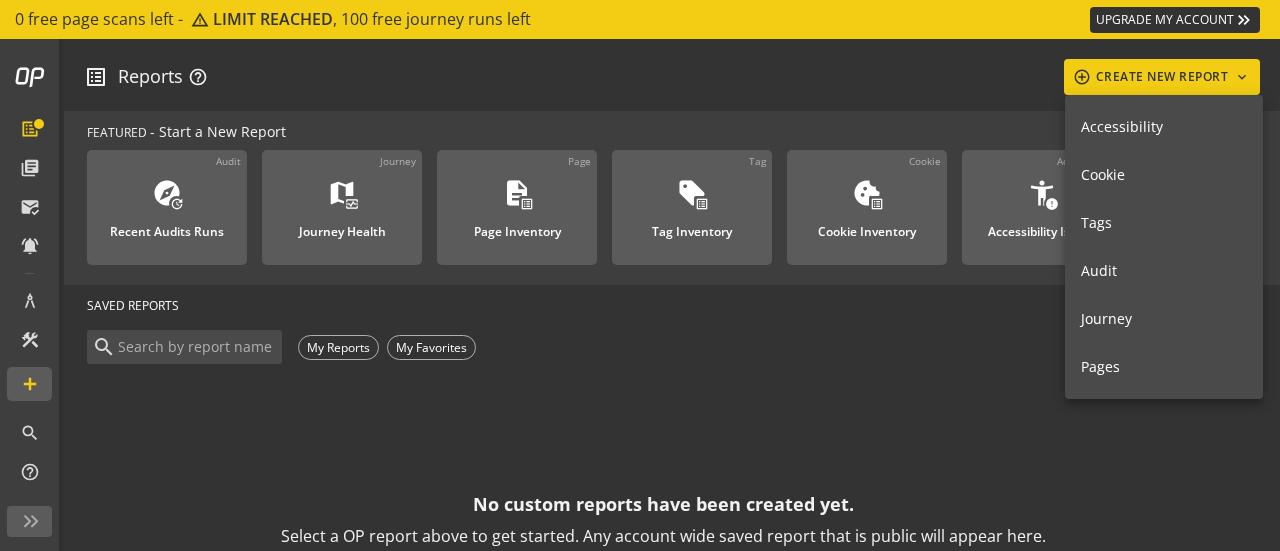 click on "Tags" at bounding box center (1164, 223) 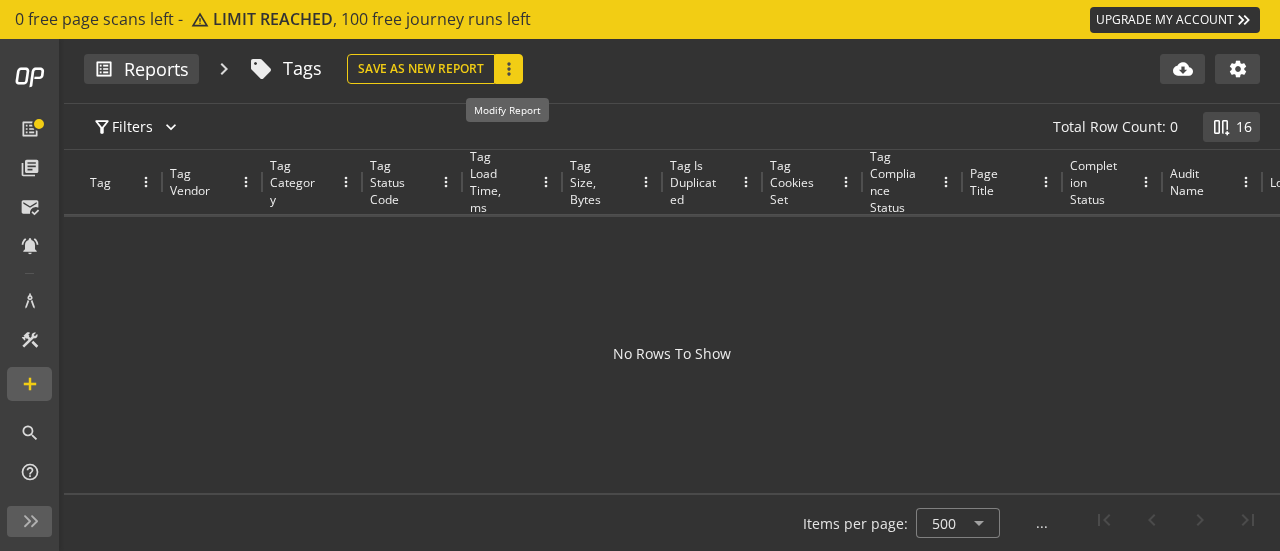 click on "more_vert" 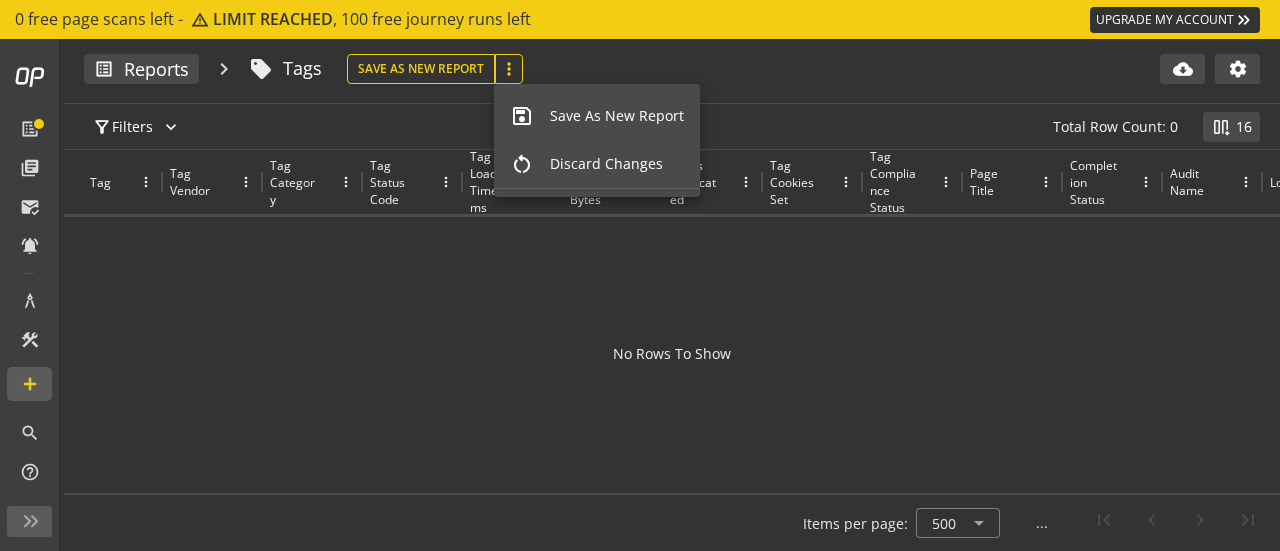 click at bounding box center (640, 275) 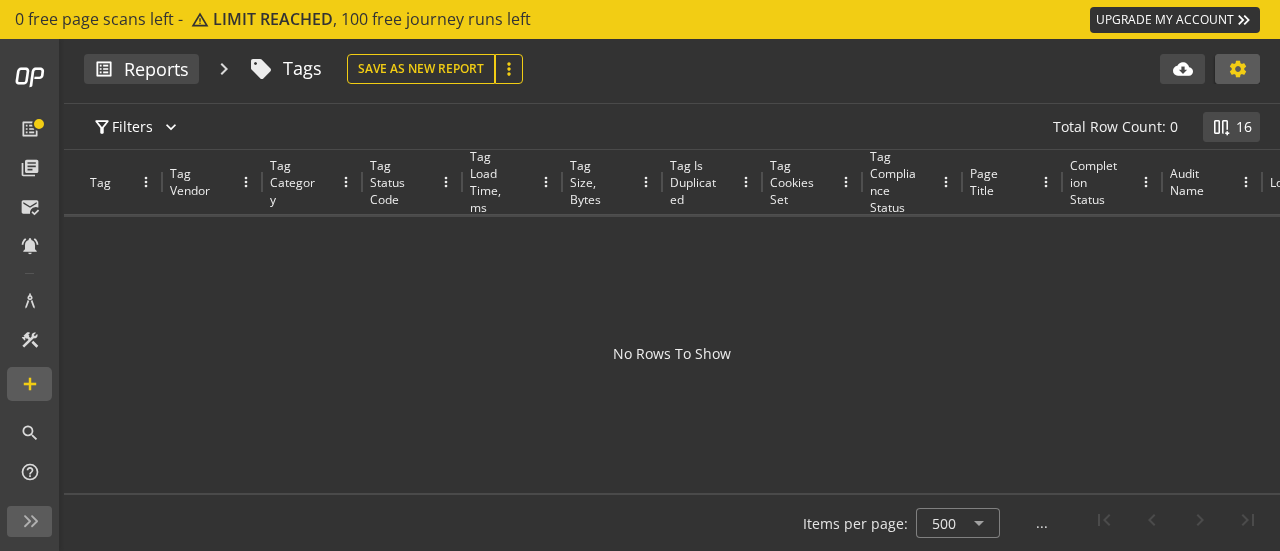 click 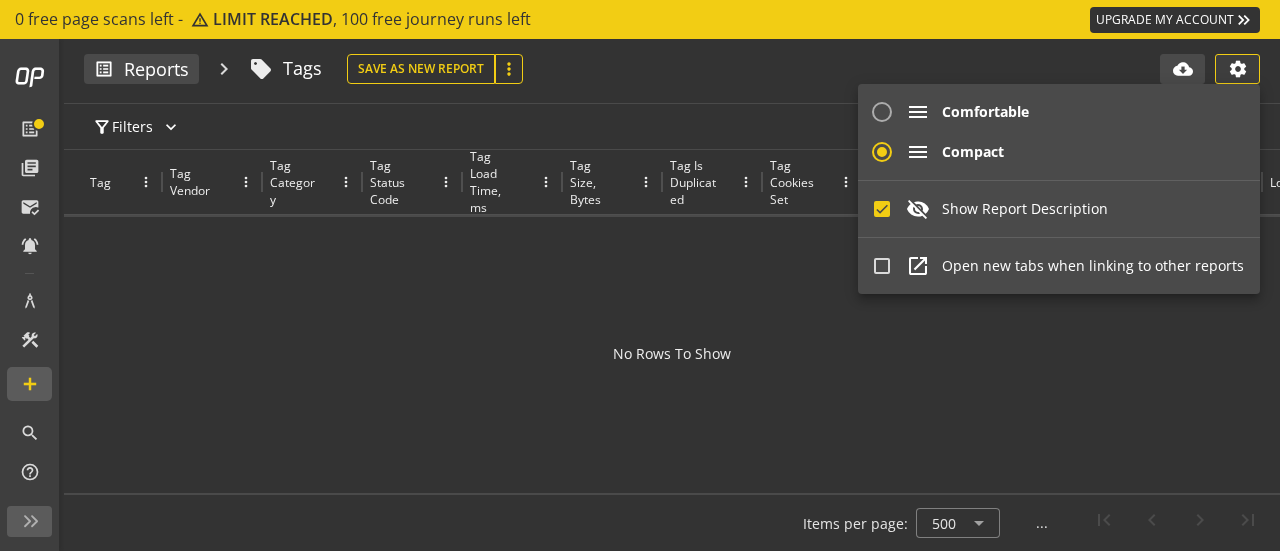 click at bounding box center (640, 275) 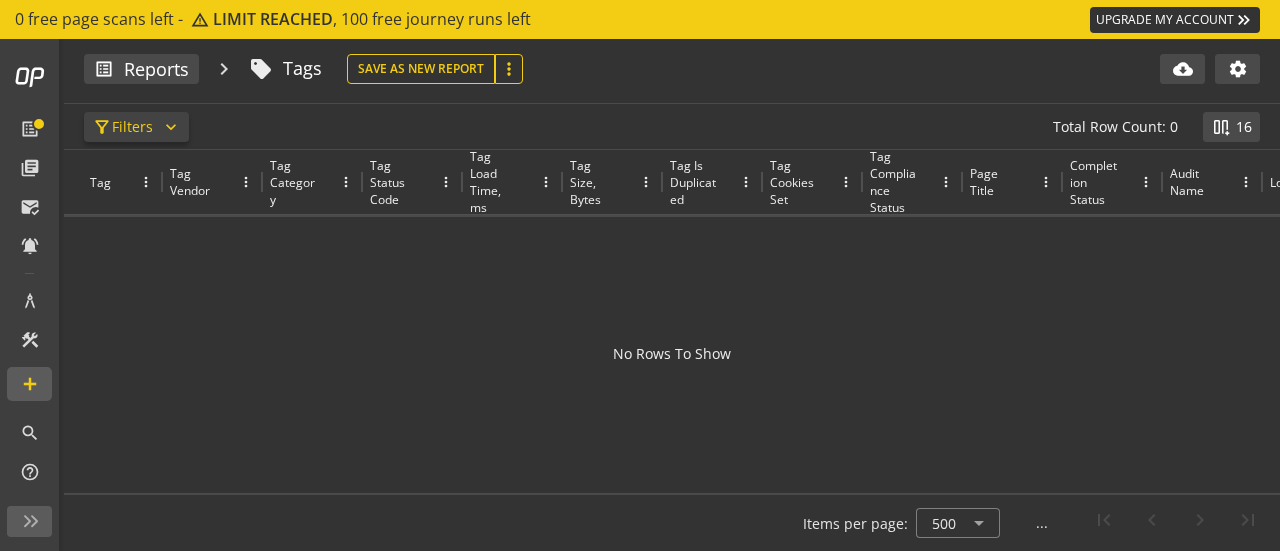 click on "expand_more" 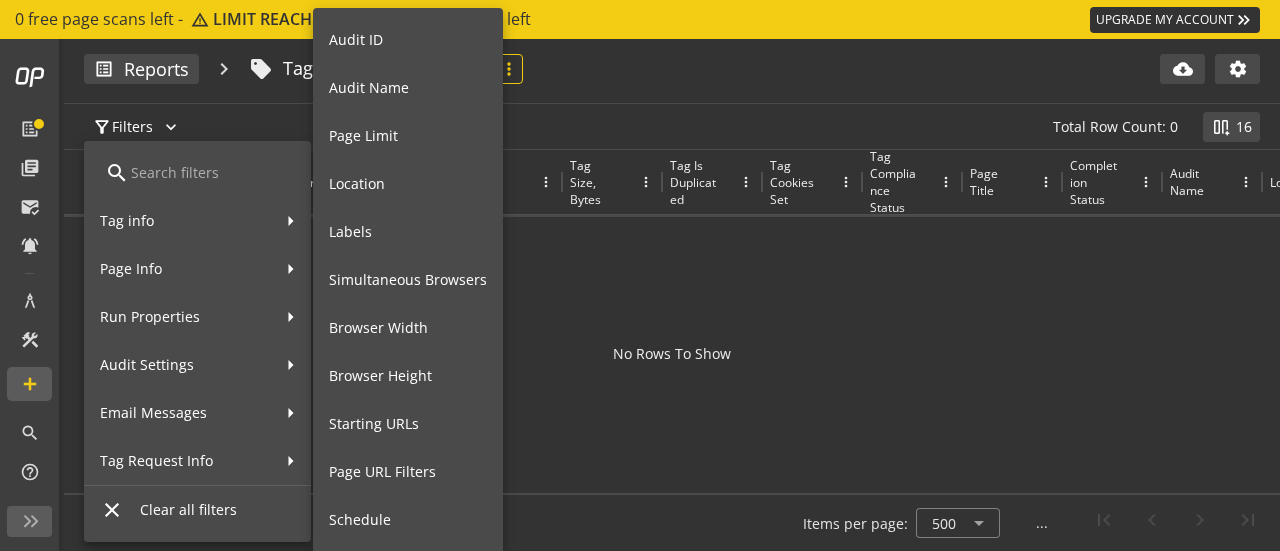 click at bounding box center [640, 275] 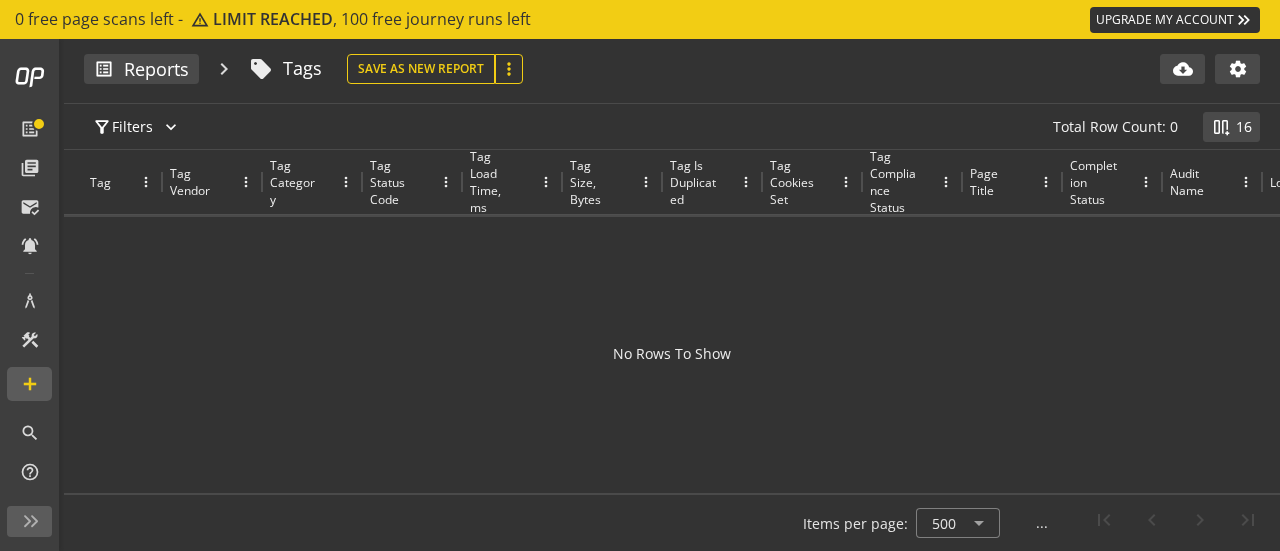 click on "chevron_right" 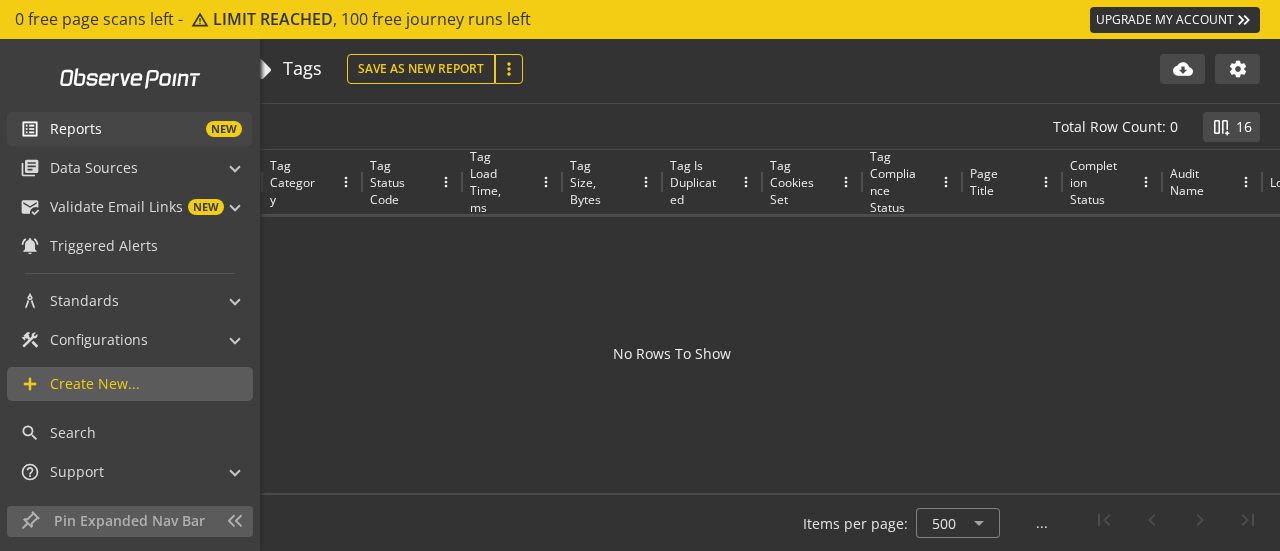 click on "Reports" at bounding box center [76, 129] 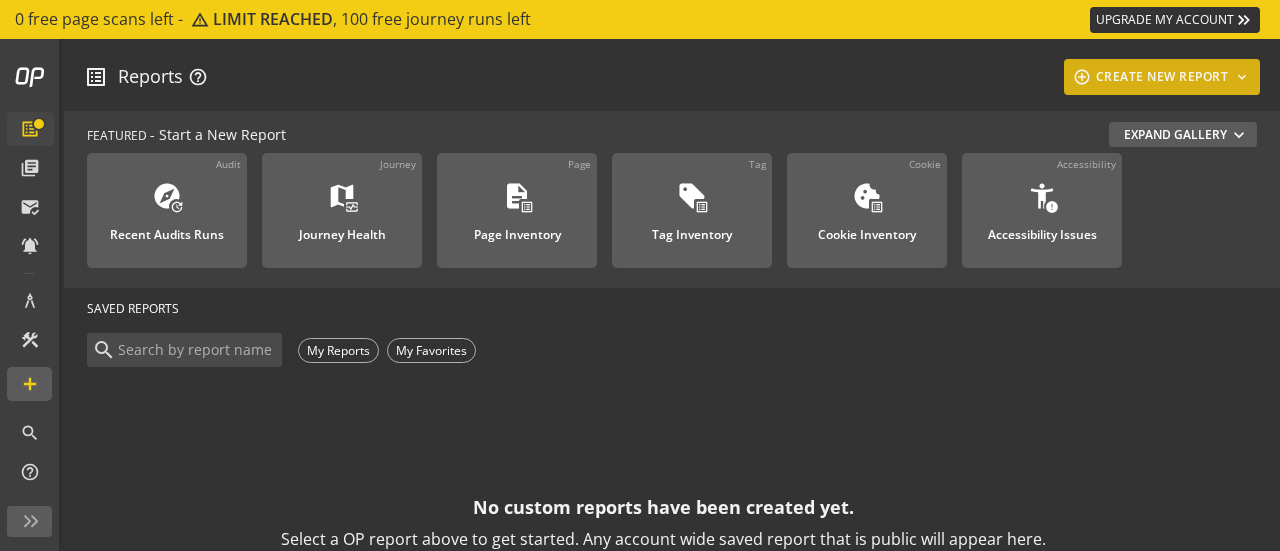 click on "add_circle_outline  CREATE NEW REPORT  keyboard_arrow_down" 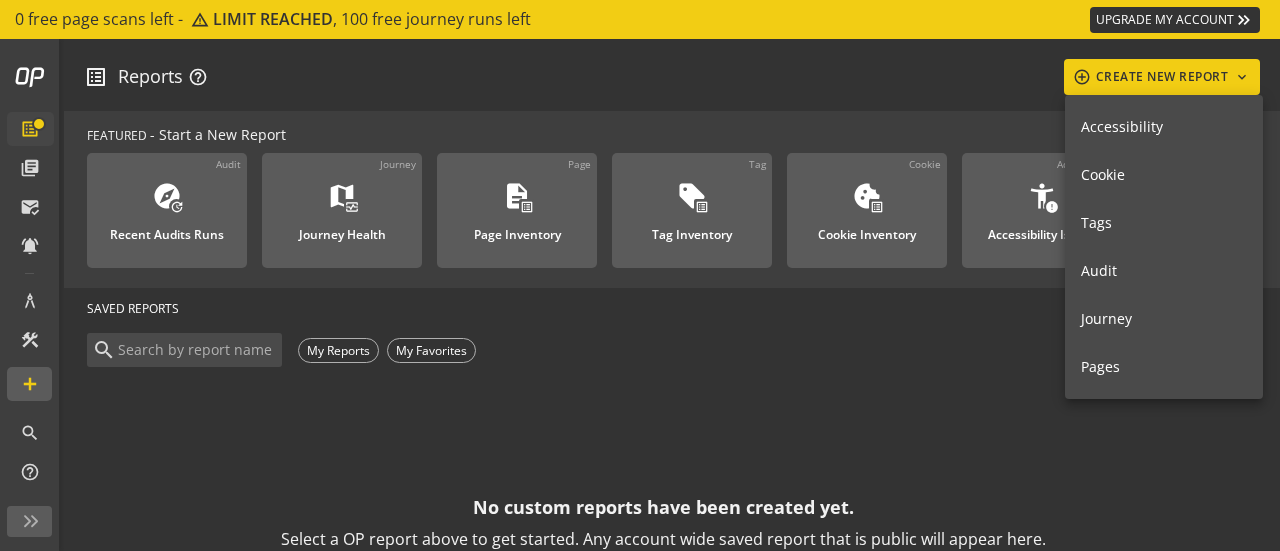 click at bounding box center (640, 275) 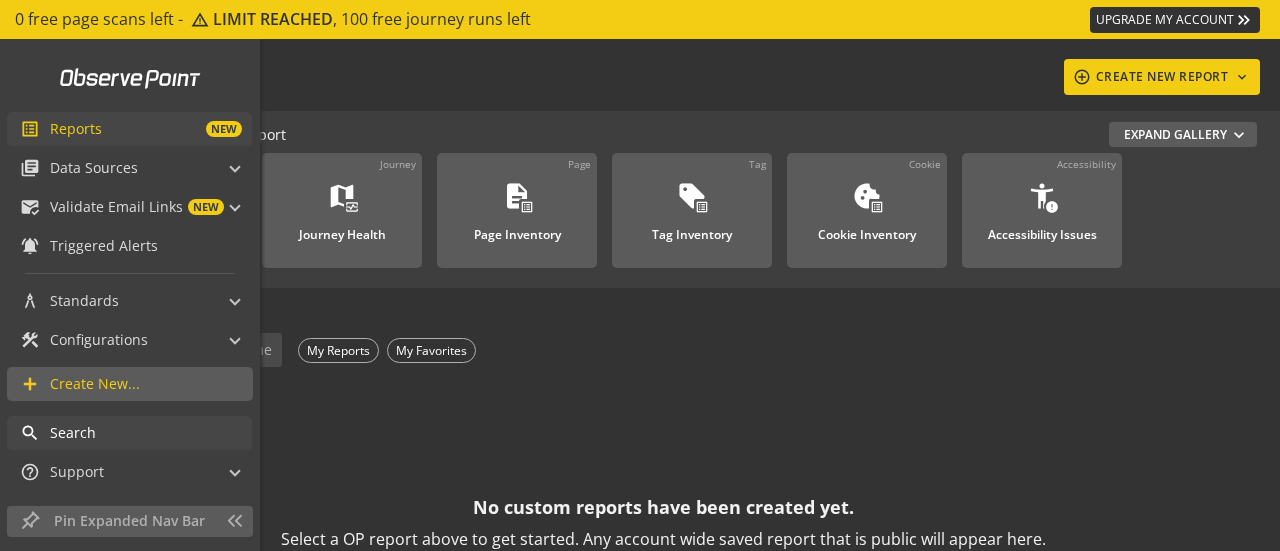 scroll, scrollTop: 118, scrollLeft: 0, axis: vertical 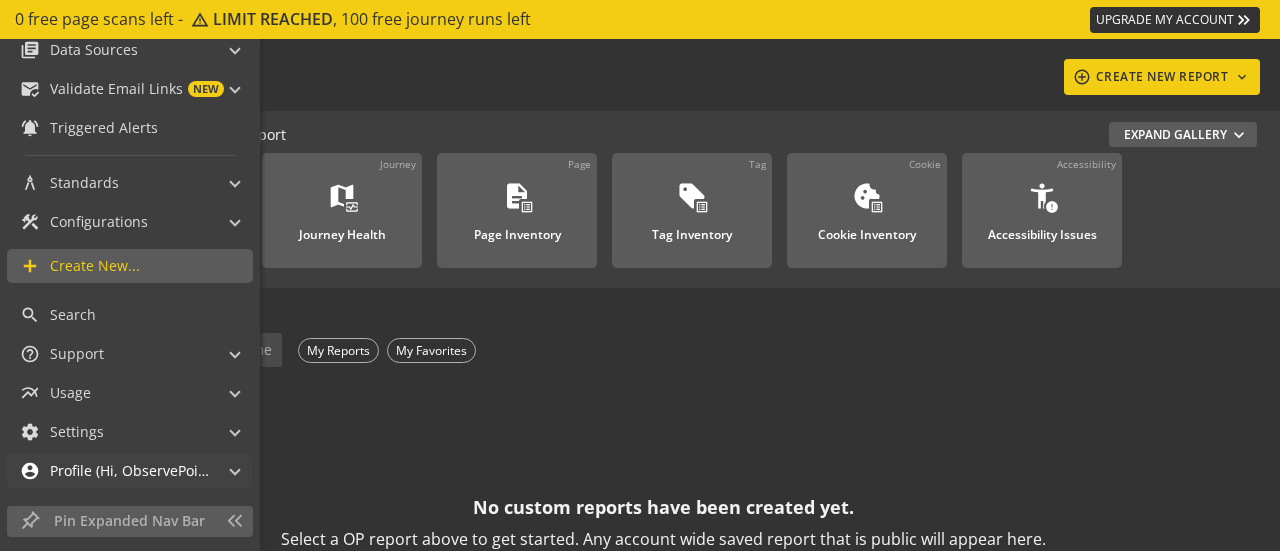 click on "Profile (Hi, ObservePoint!)" at bounding box center (130, 471) 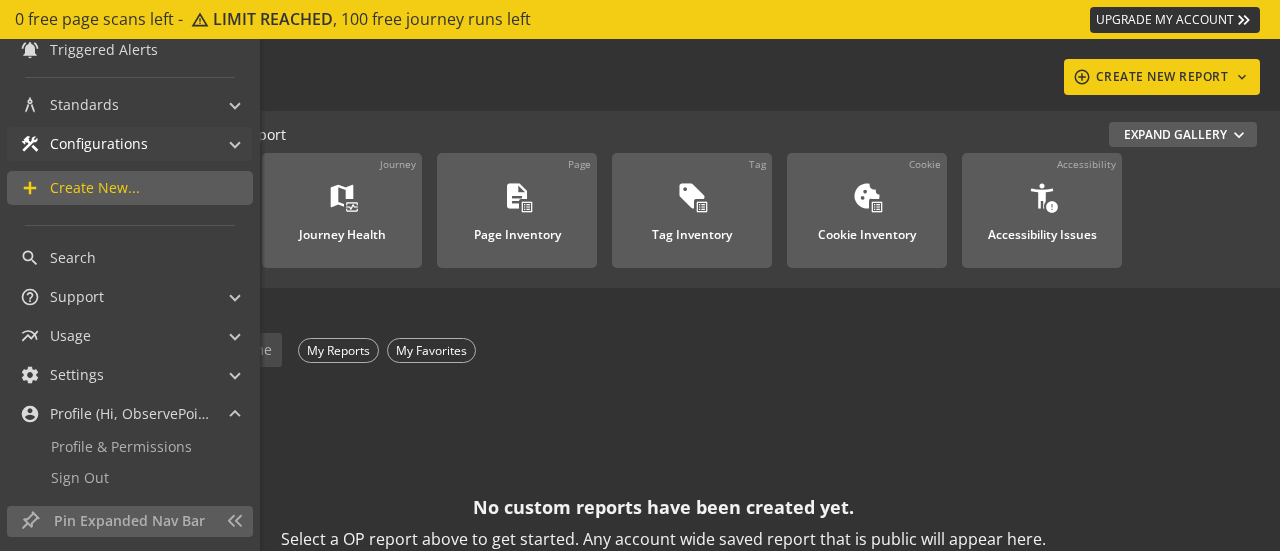 scroll, scrollTop: 0, scrollLeft: 0, axis: both 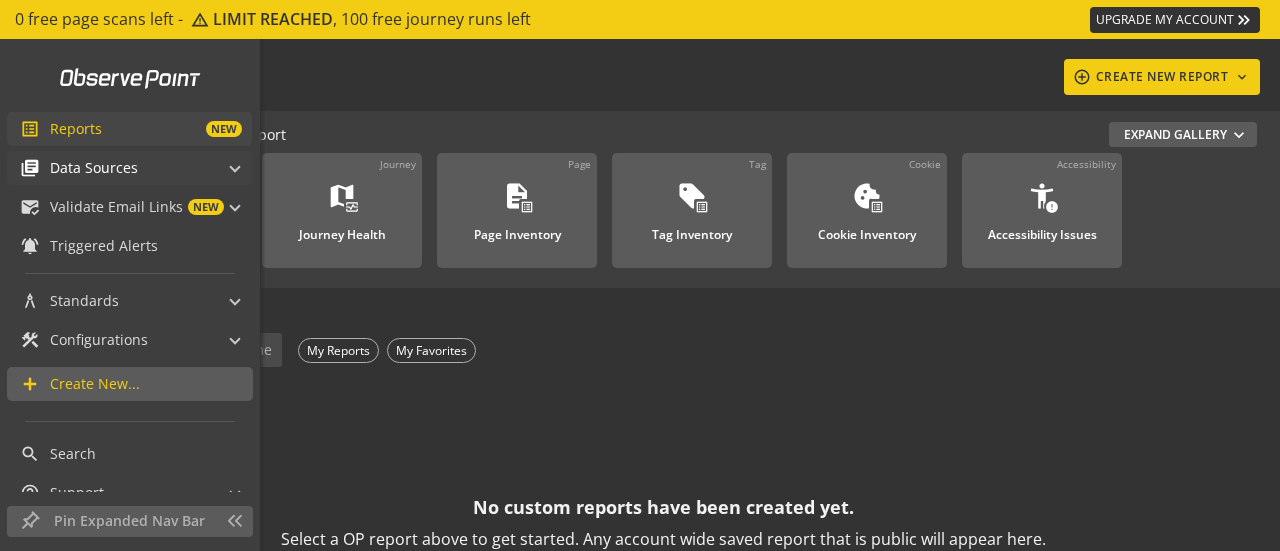 click on "Data Sources" at bounding box center (94, 168) 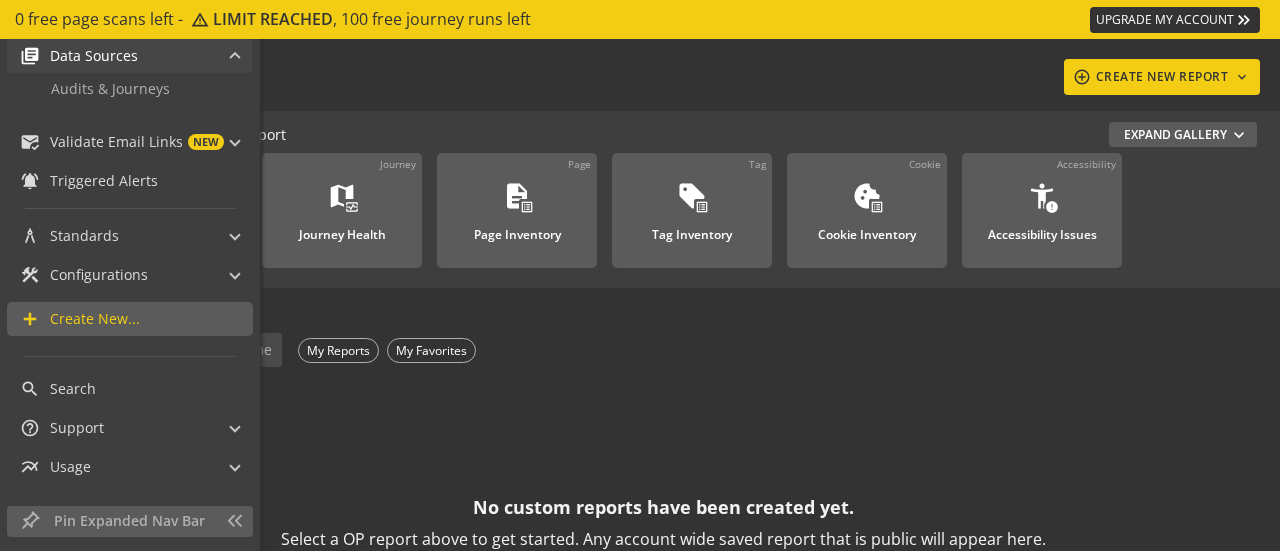 click on "mark_email_read Validate Email Links NEW" at bounding box center [122, 142] 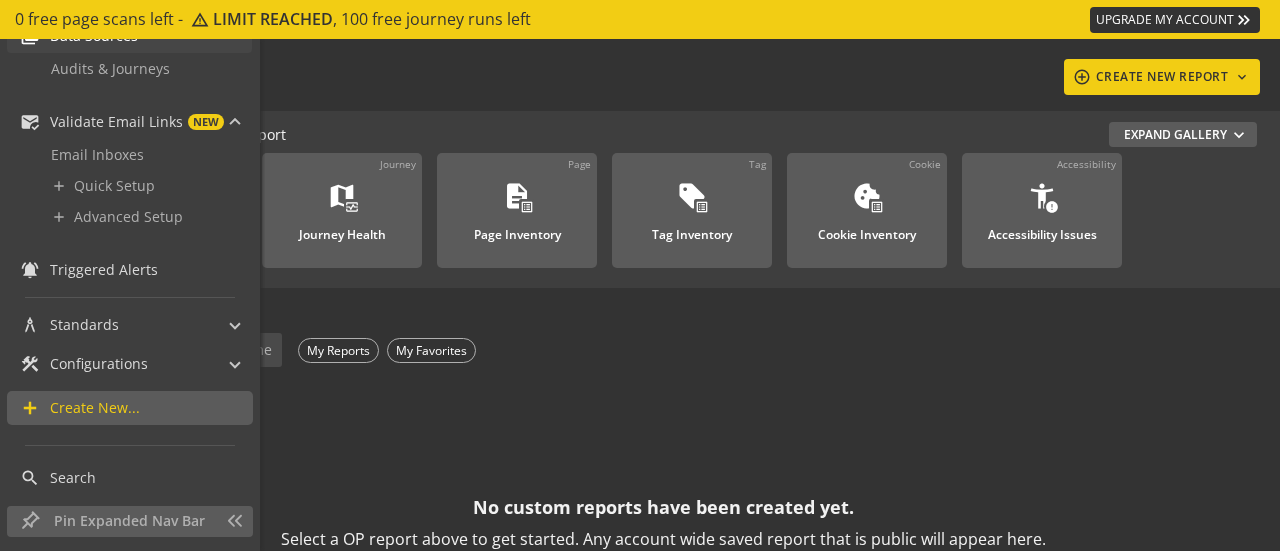 scroll, scrollTop: 0, scrollLeft: 0, axis: both 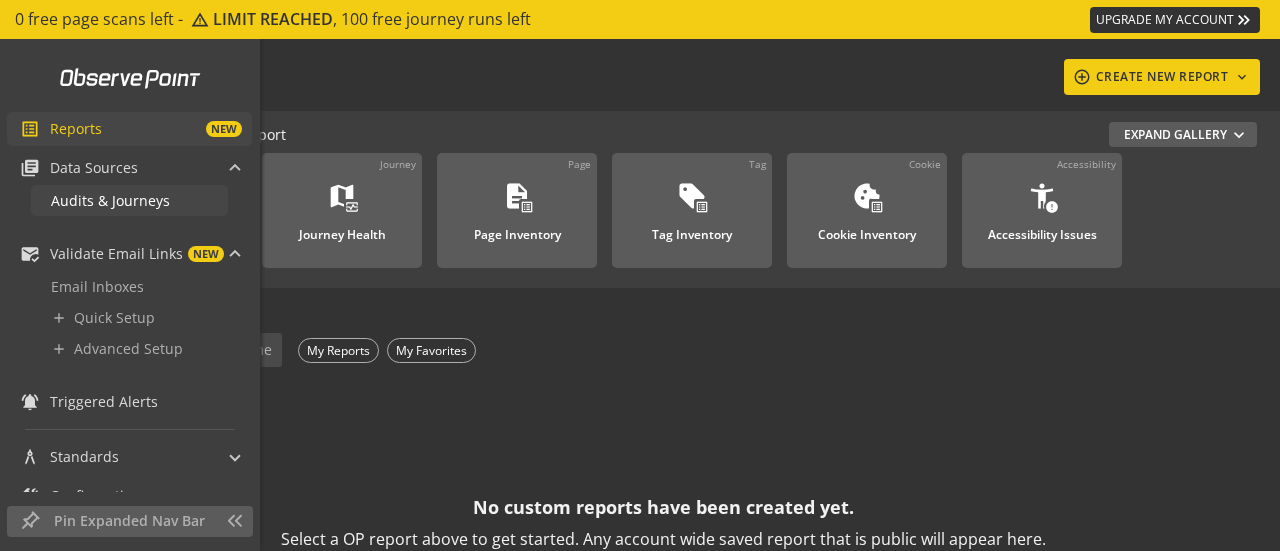 click on "Audits & Journeys" at bounding box center [110, 200] 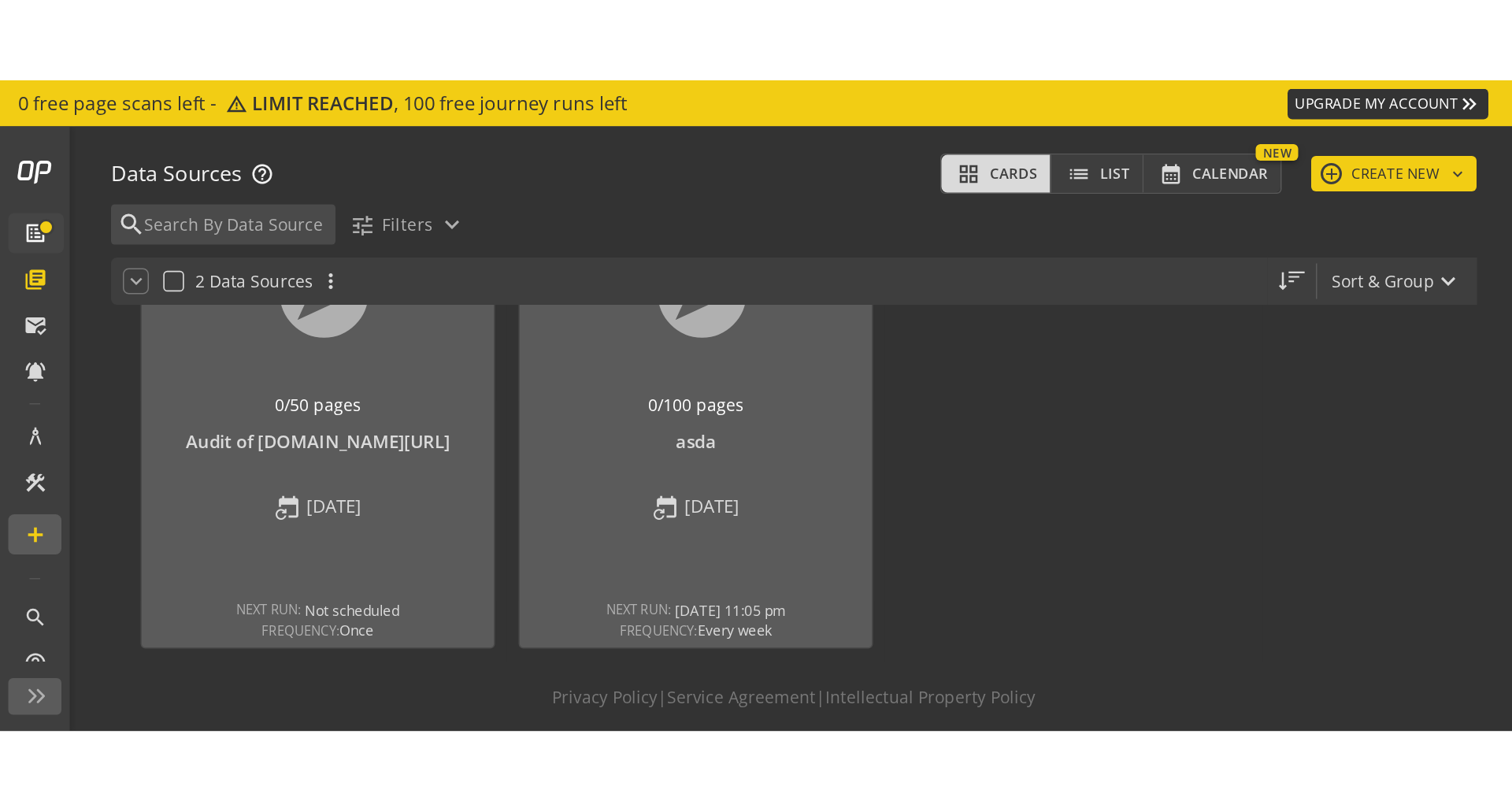 scroll, scrollTop: 186, scrollLeft: 0, axis: vertical 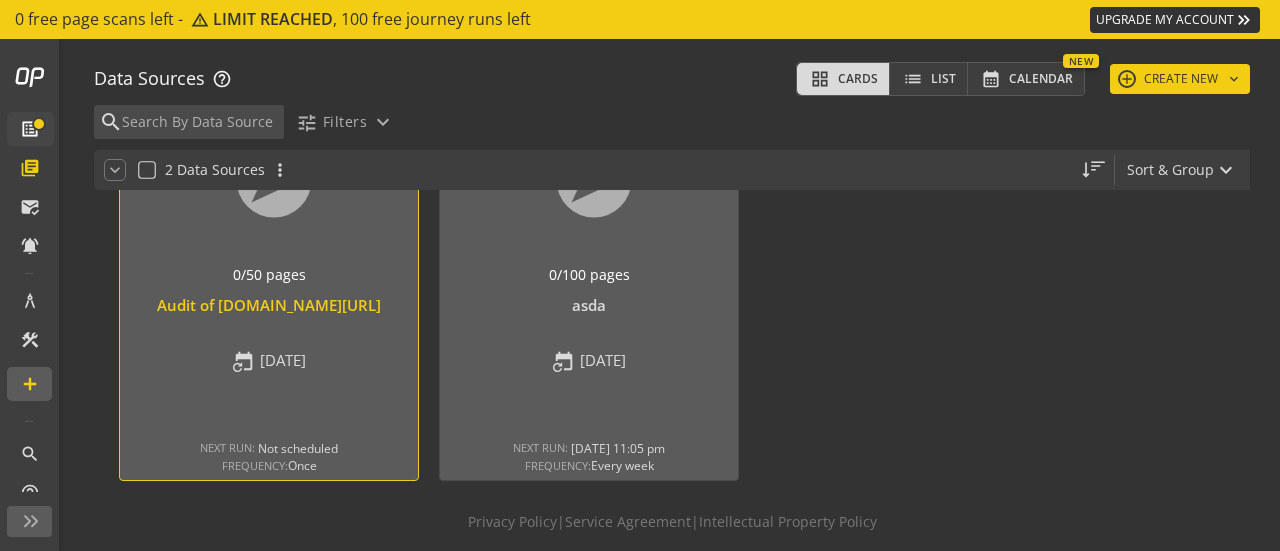 click 